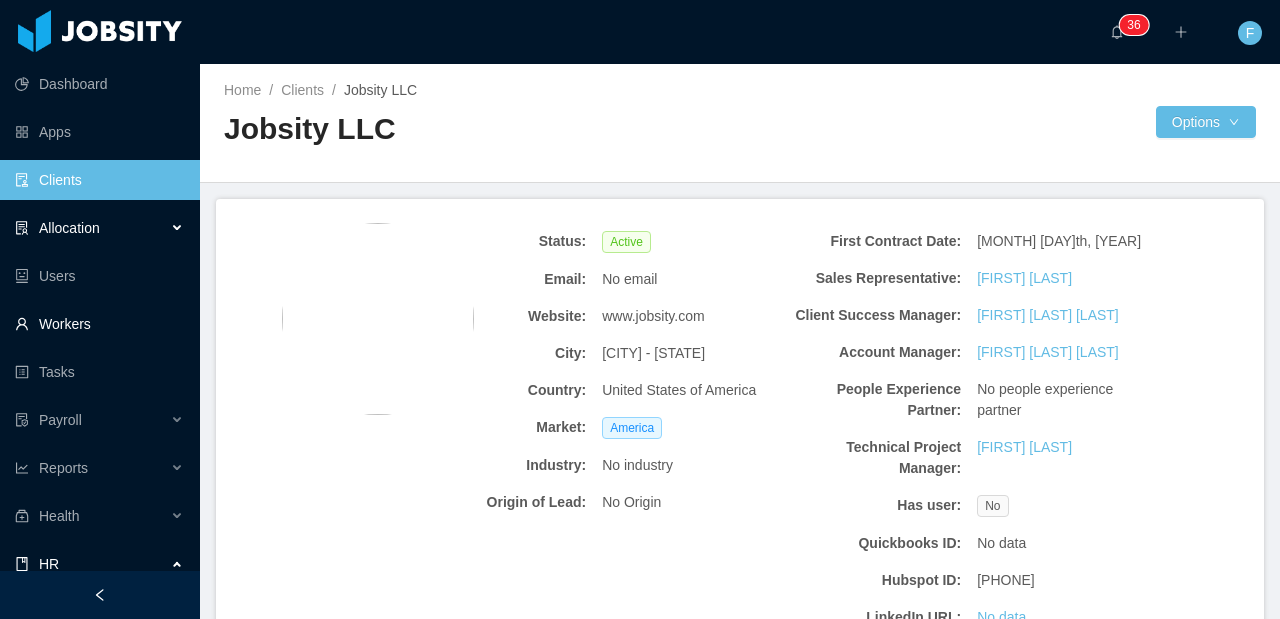 scroll, scrollTop: 0, scrollLeft: 0, axis: both 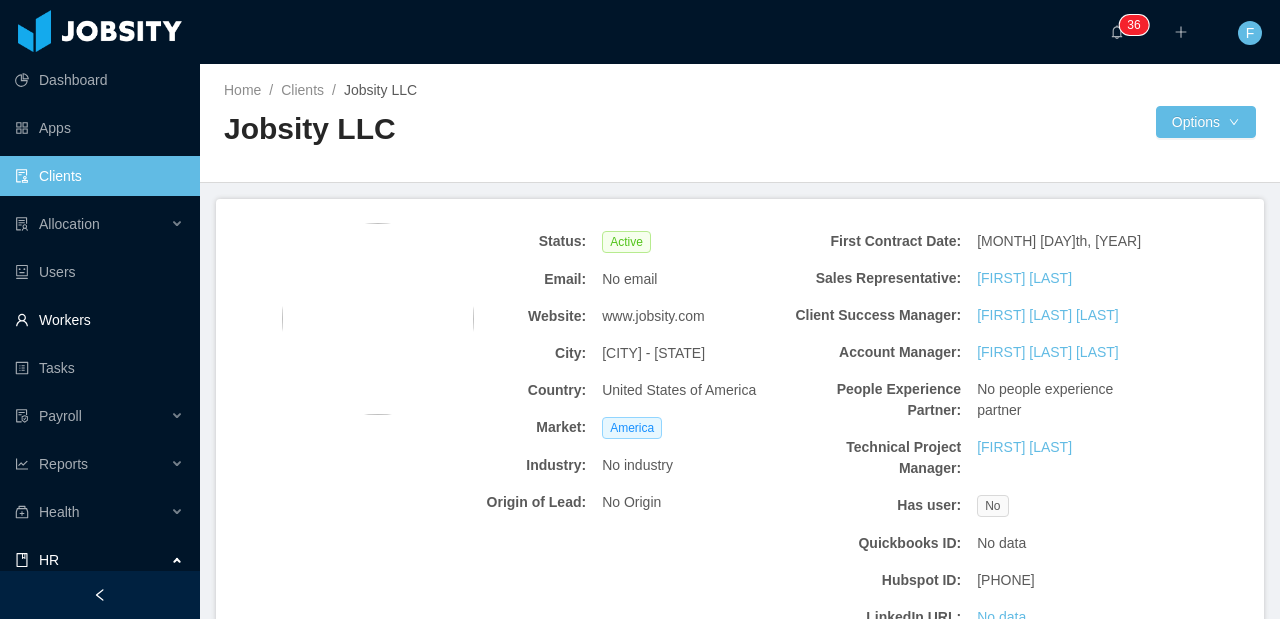 click on "Workers" at bounding box center [99, 320] 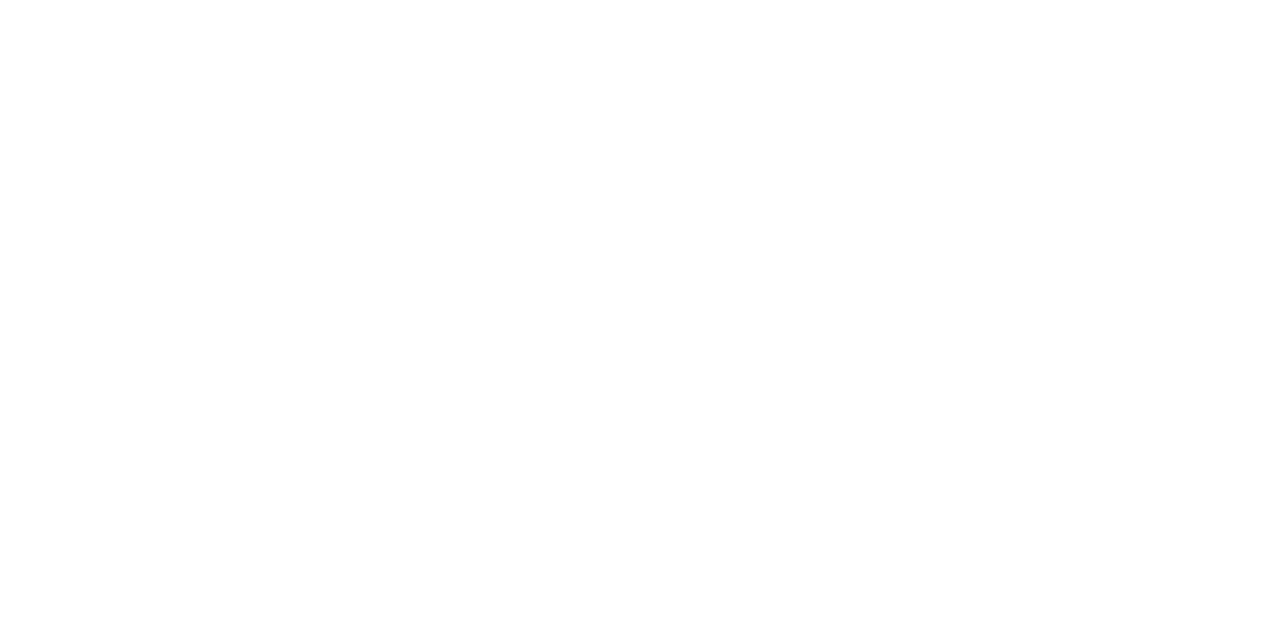 scroll, scrollTop: 0, scrollLeft: 0, axis: both 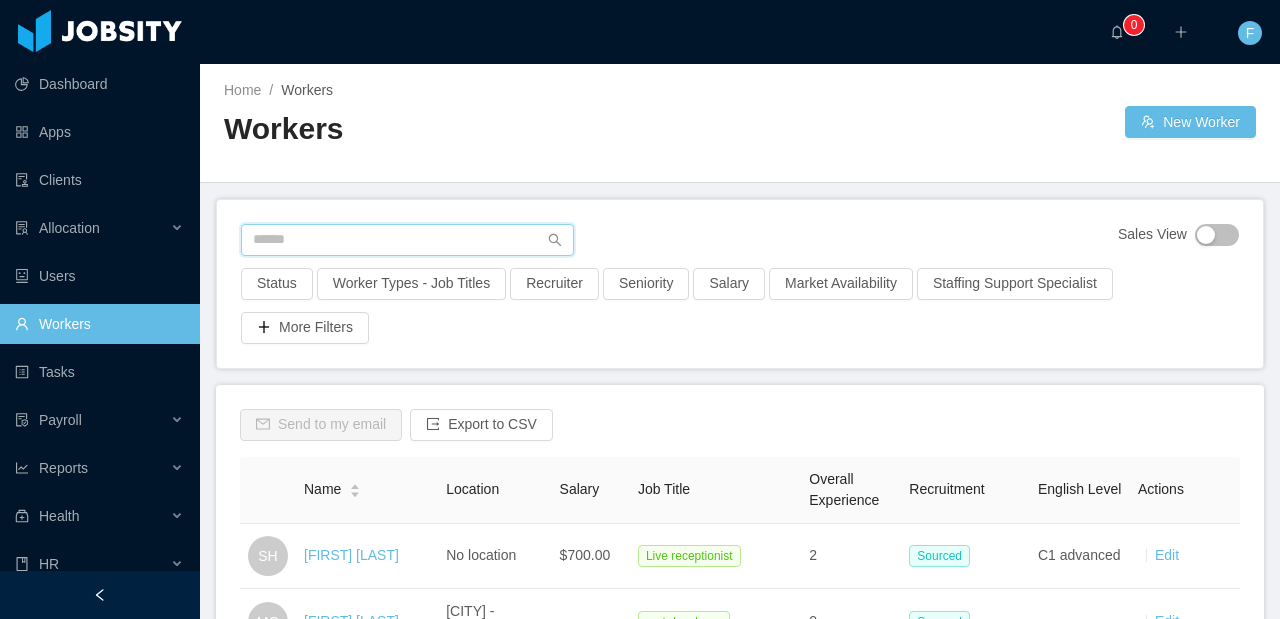 click at bounding box center [407, 240] 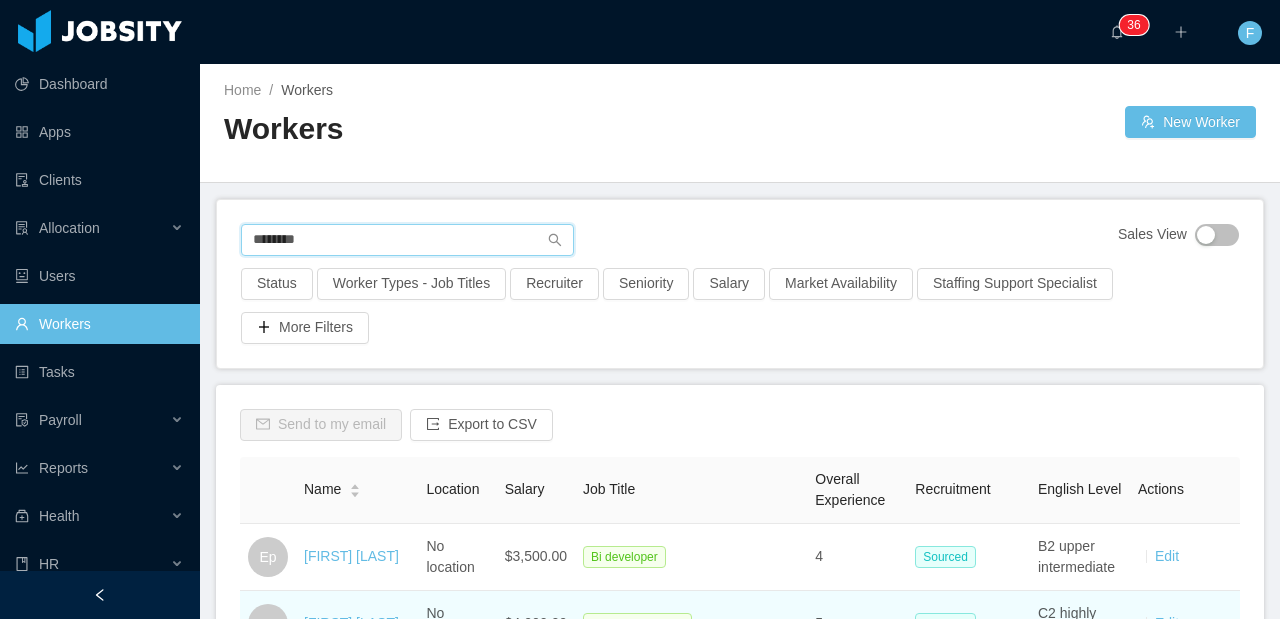 type on "********" 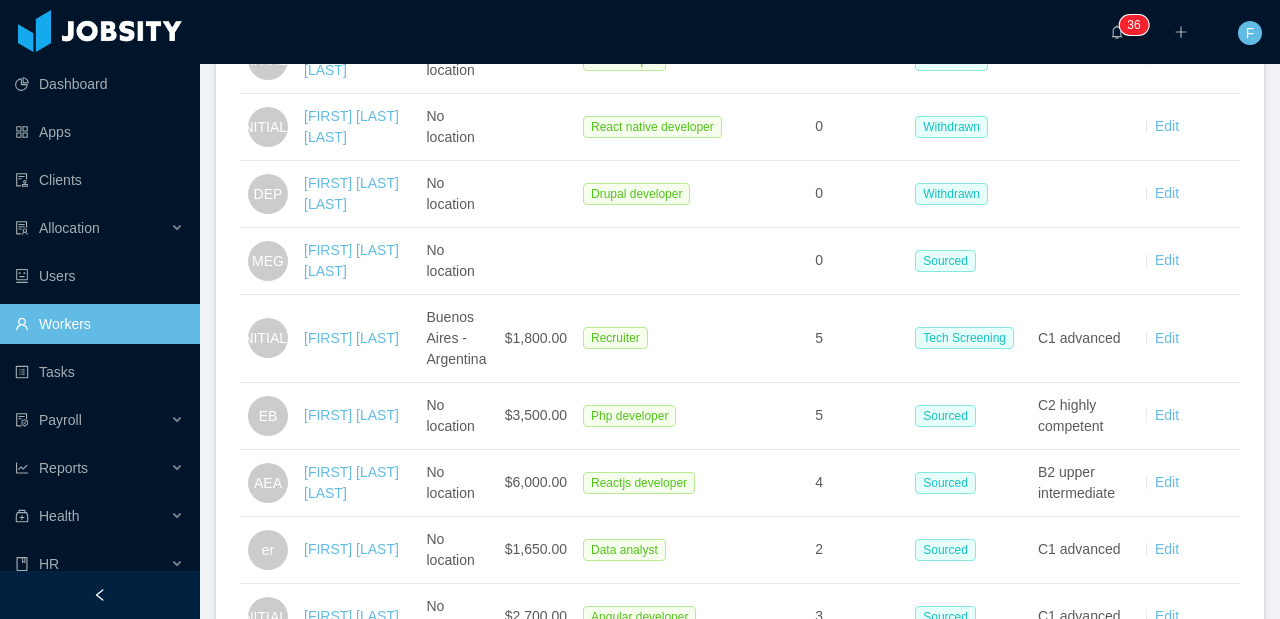 scroll, scrollTop: 2153, scrollLeft: 0, axis: vertical 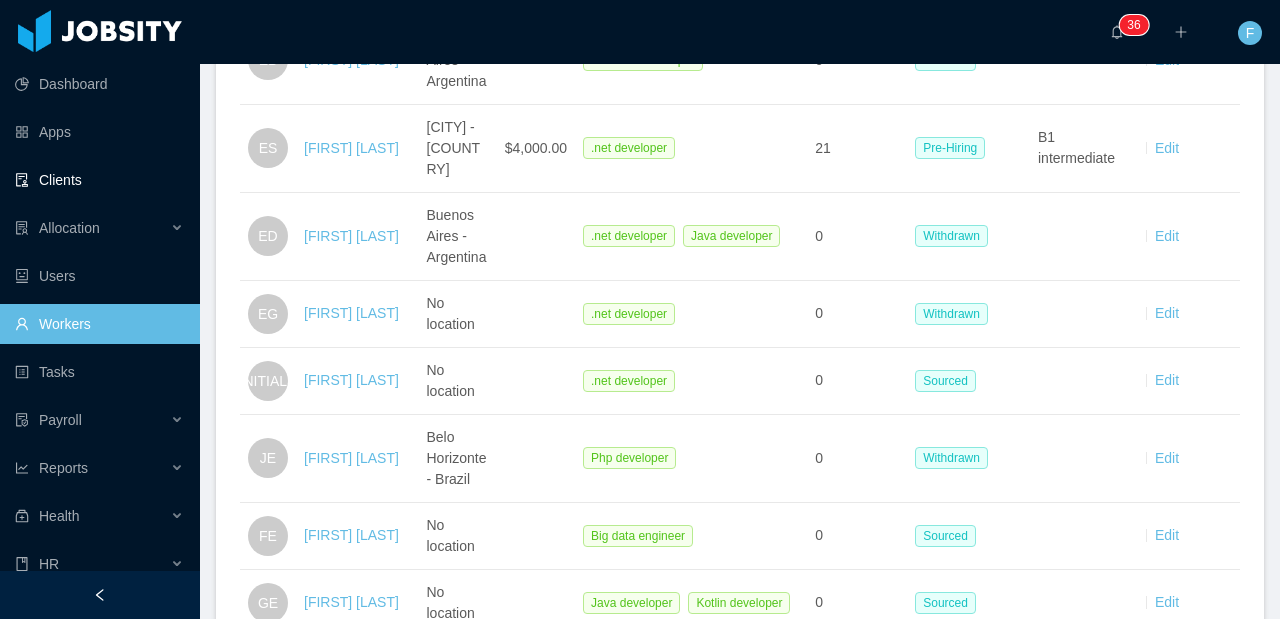 click on "Clients" at bounding box center [99, 180] 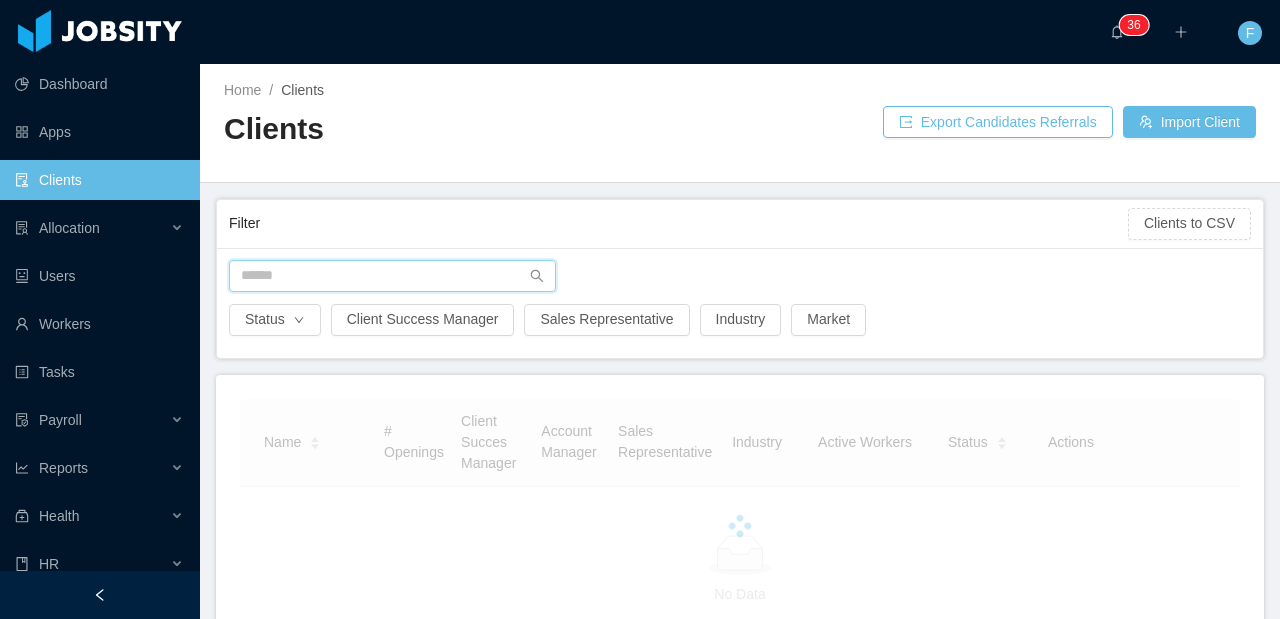 click at bounding box center (392, 276) 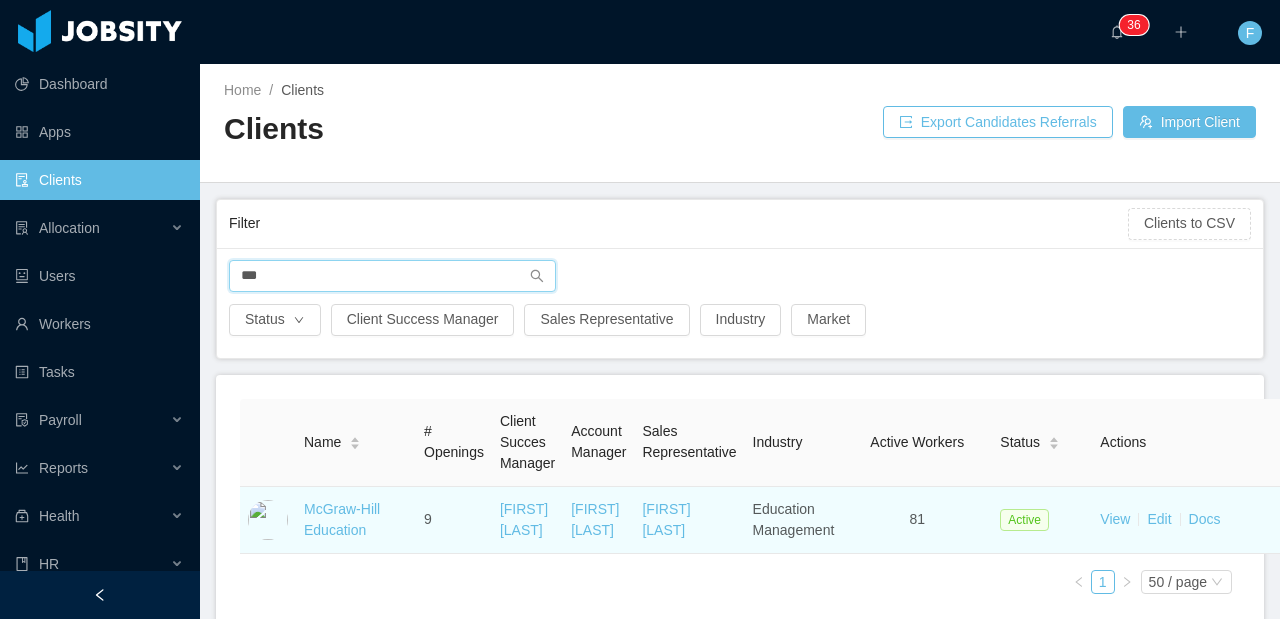 type on "***" 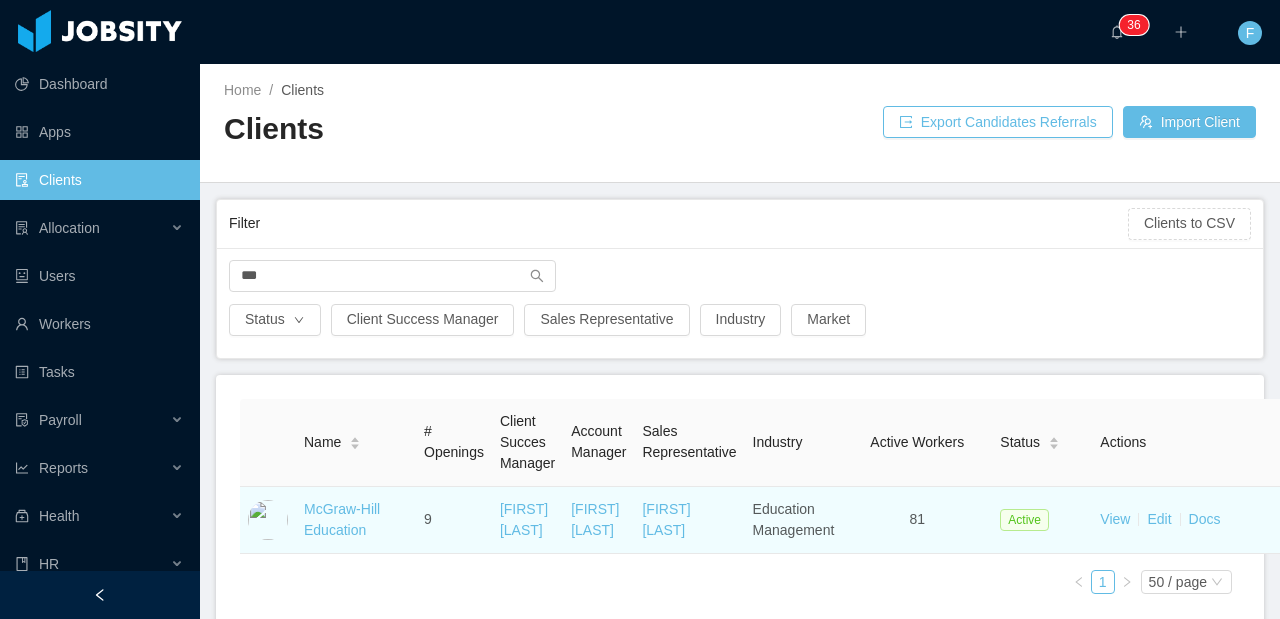click on "McGraw-Hill Education" at bounding box center [356, 520] 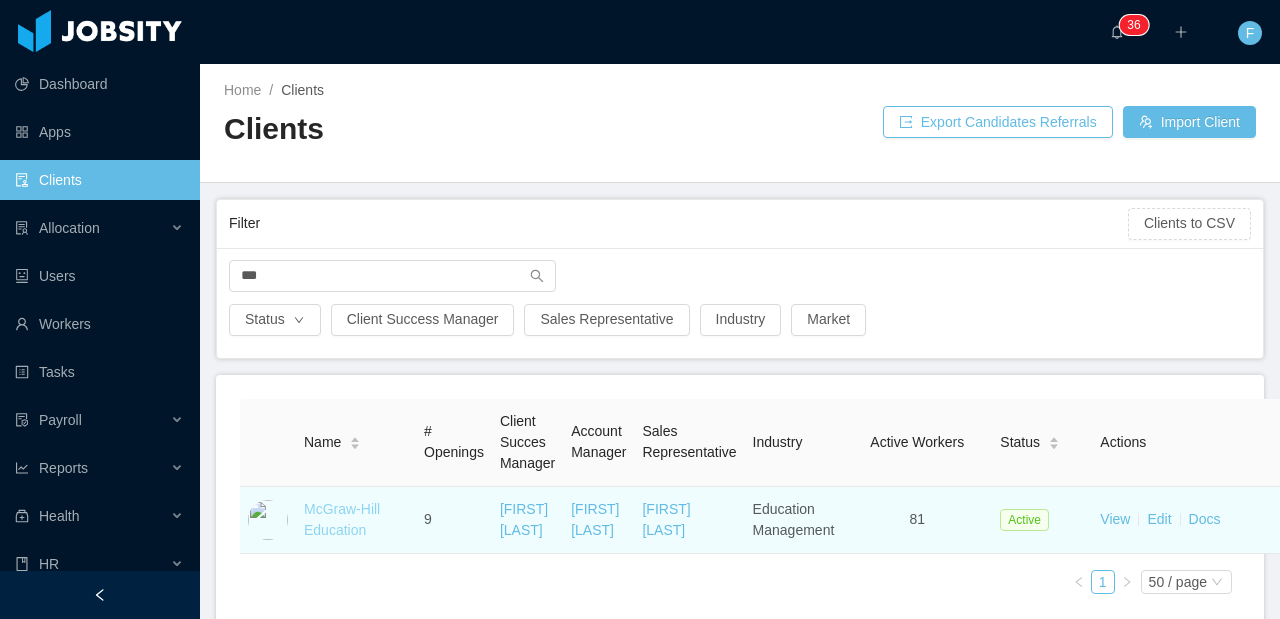 click on "McGraw-Hill Education" at bounding box center (342, 519) 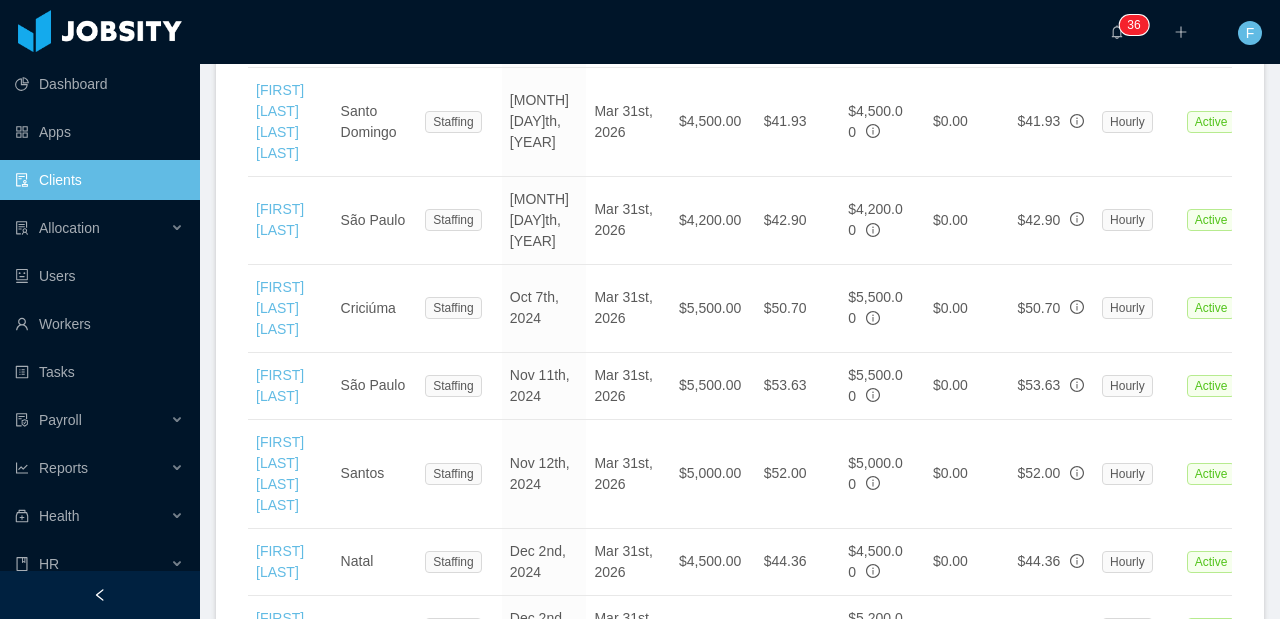 scroll, scrollTop: 4571, scrollLeft: 0, axis: vertical 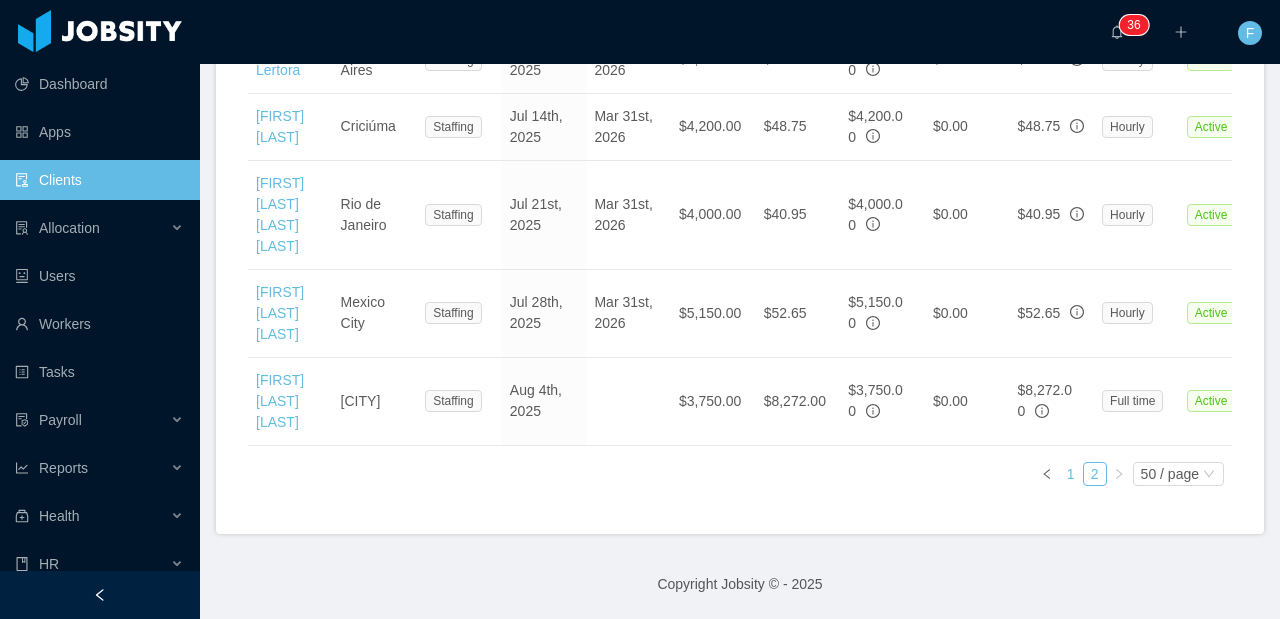 drag, startPoint x: 1048, startPoint y: 467, endPoint x: 1076, endPoint y: 483, distance: 32.24903 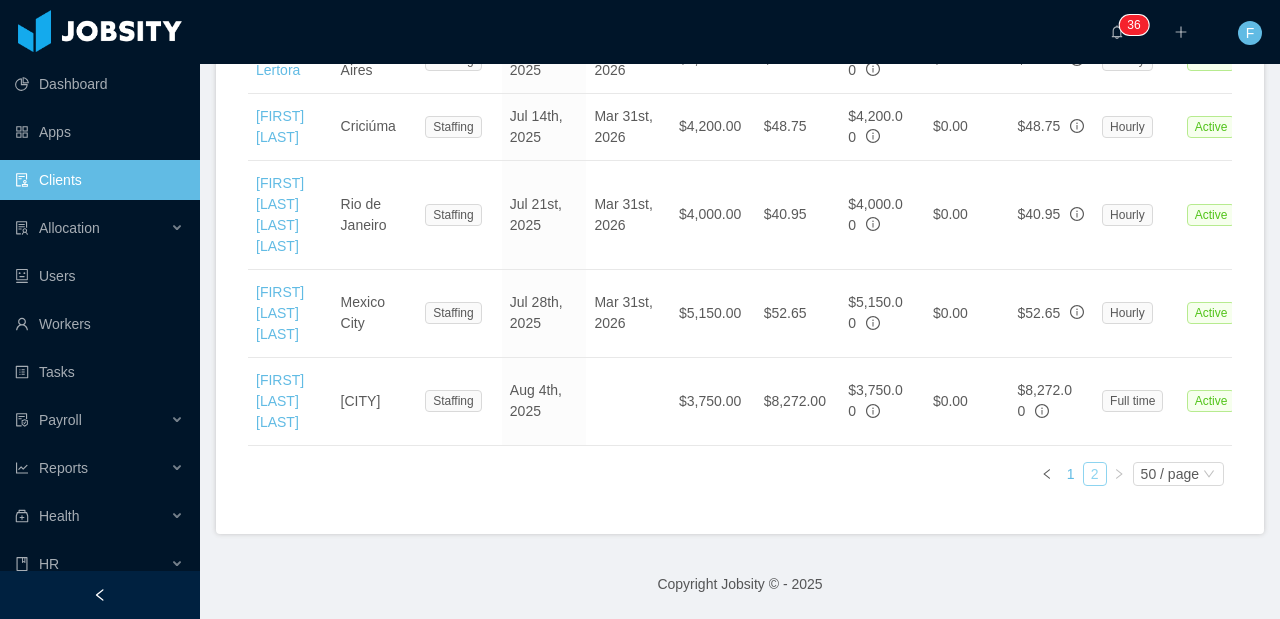 click on "1" at bounding box center [1071, 474] 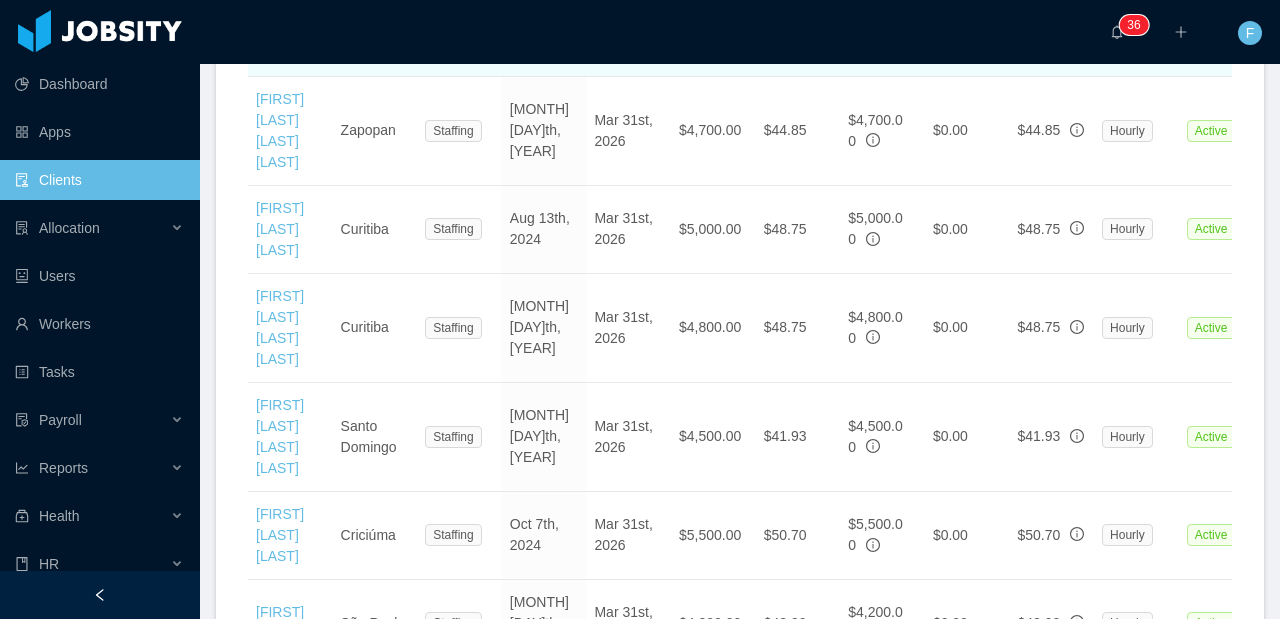 scroll, scrollTop: 4646, scrollLeft: 0, axis: vertical 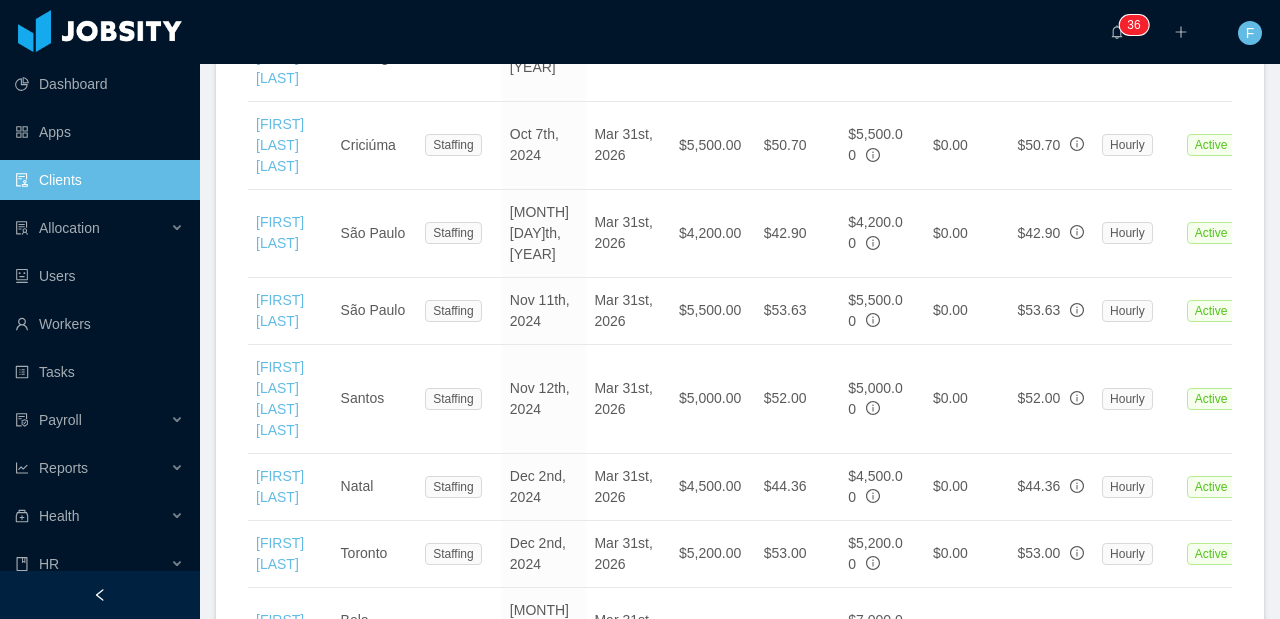 click on "2" at bounding box center (1095, 859) 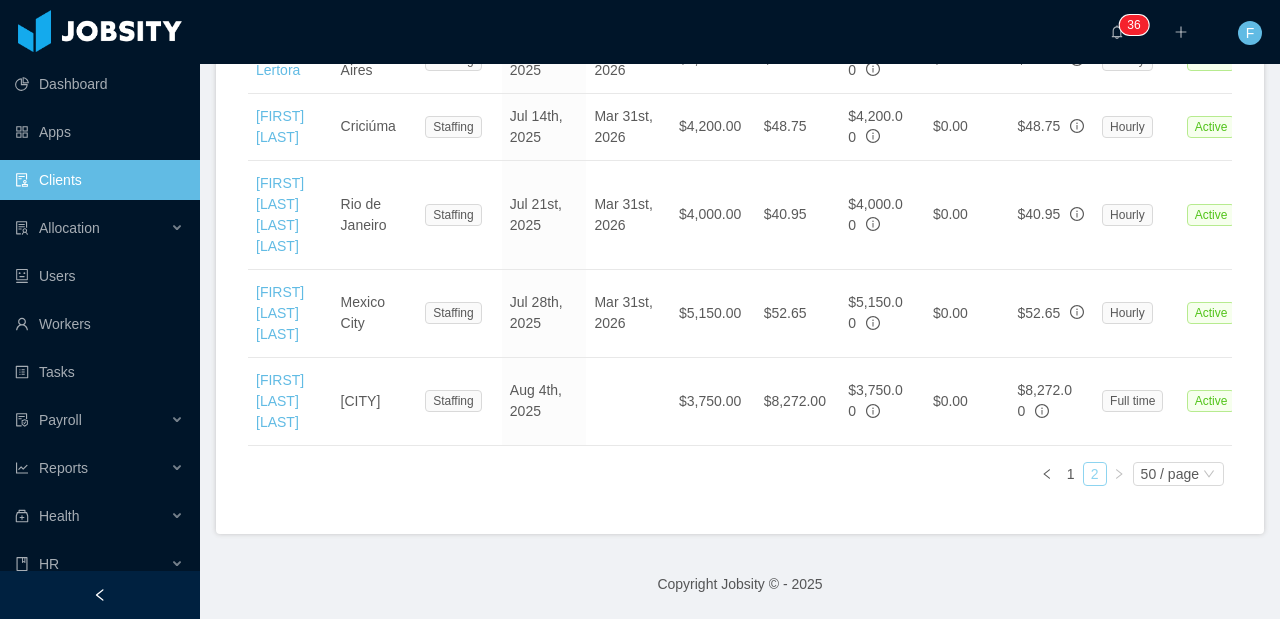 scroll, scrollTop: 3387, scrollLeft: 0, axis: vertical 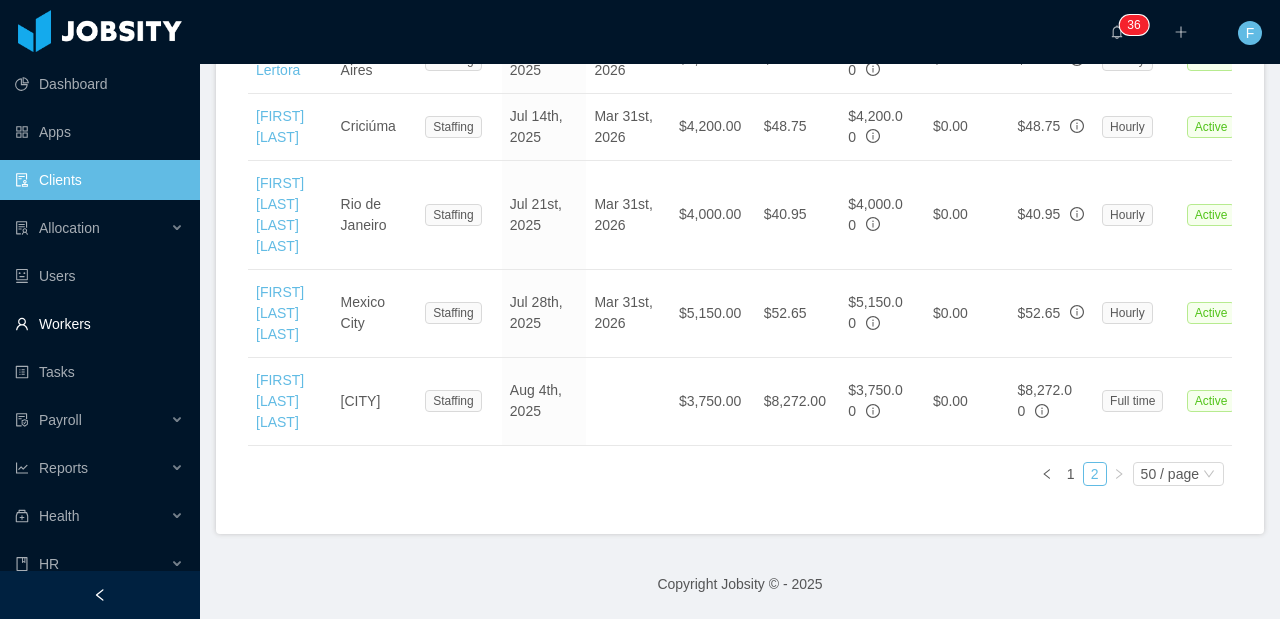 click on "Workers" at bounding box center [99, 324] 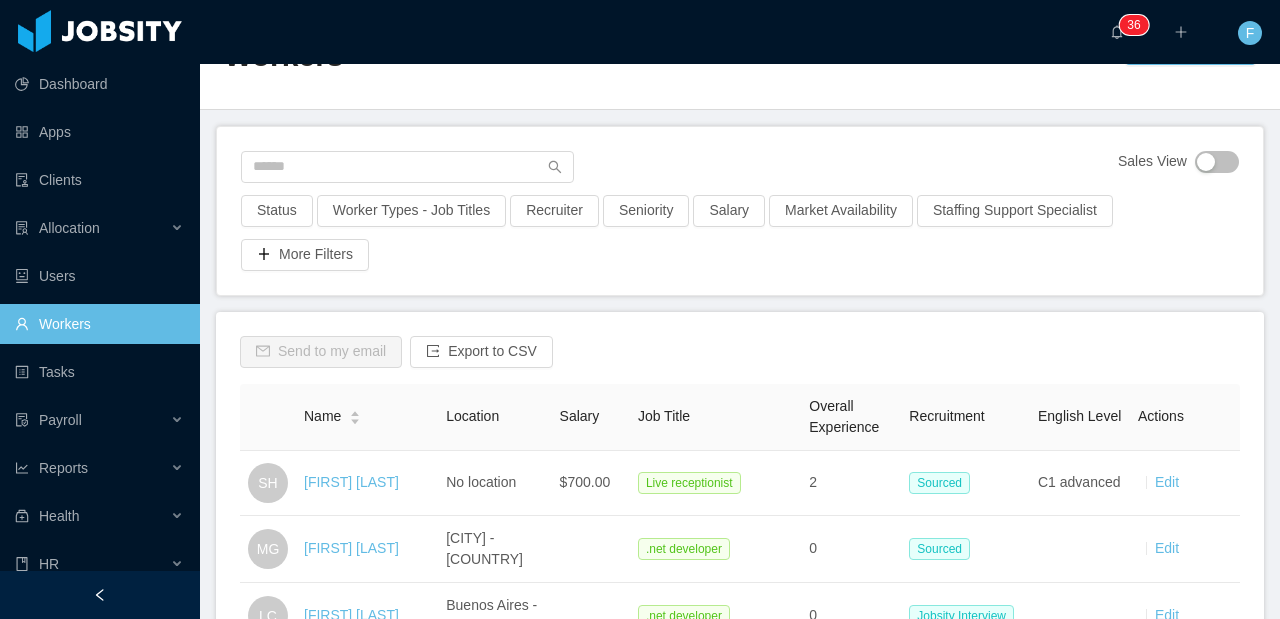 scroll, scrollTop: 0, scrollLeft: 0, axis: both 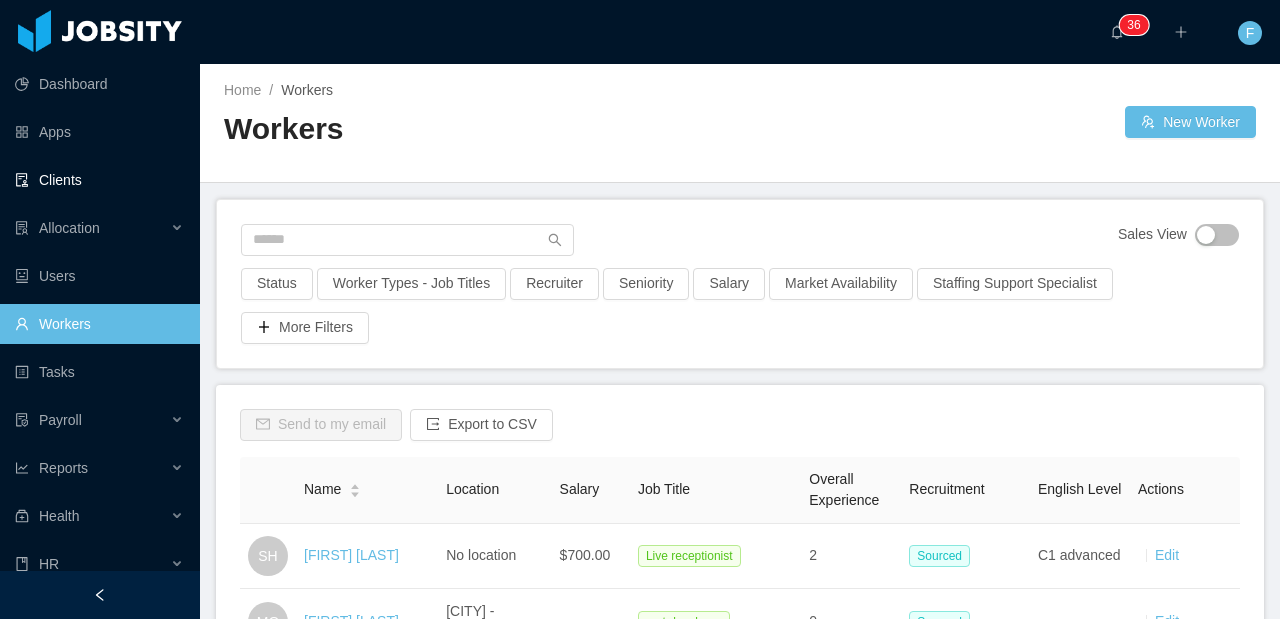 click on "Clients" at bounding box center [99, 180] 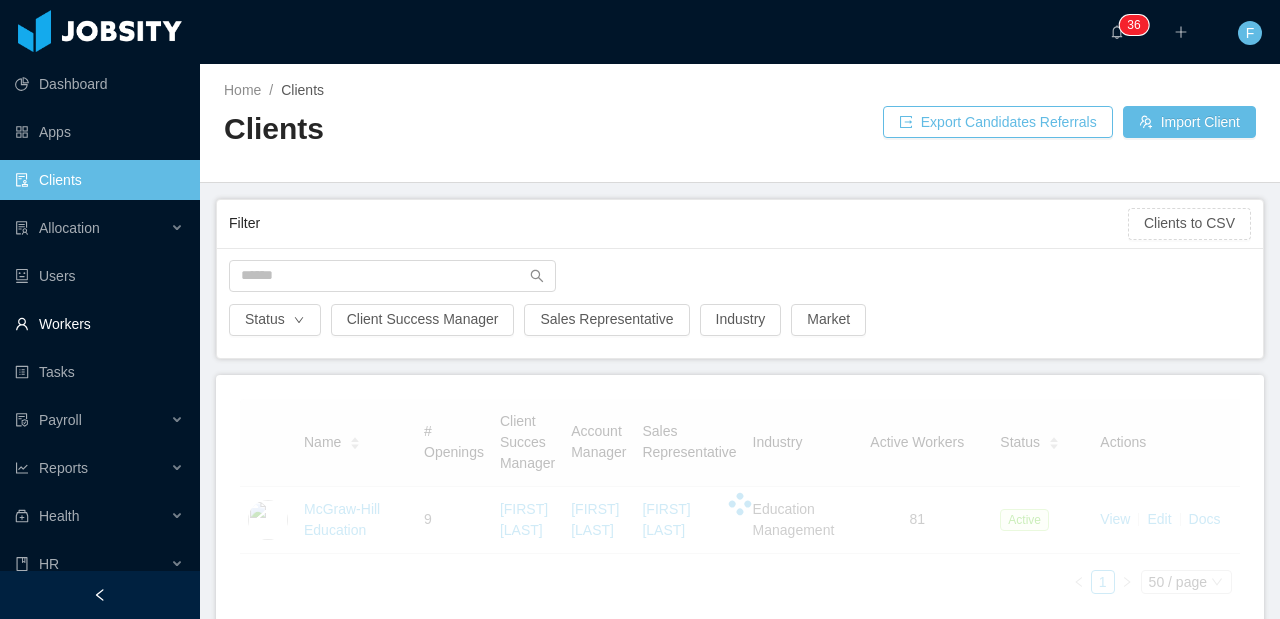 click on "Workers" at bounding box center (99, 324) 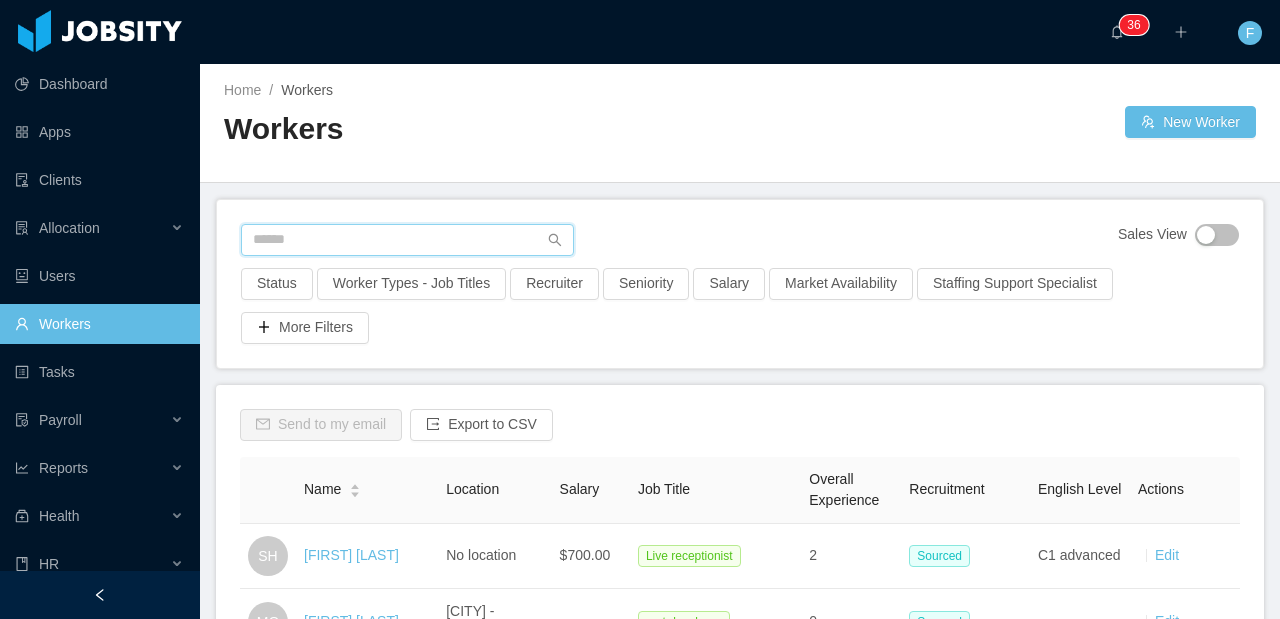 click at bounding box center (407, 240) 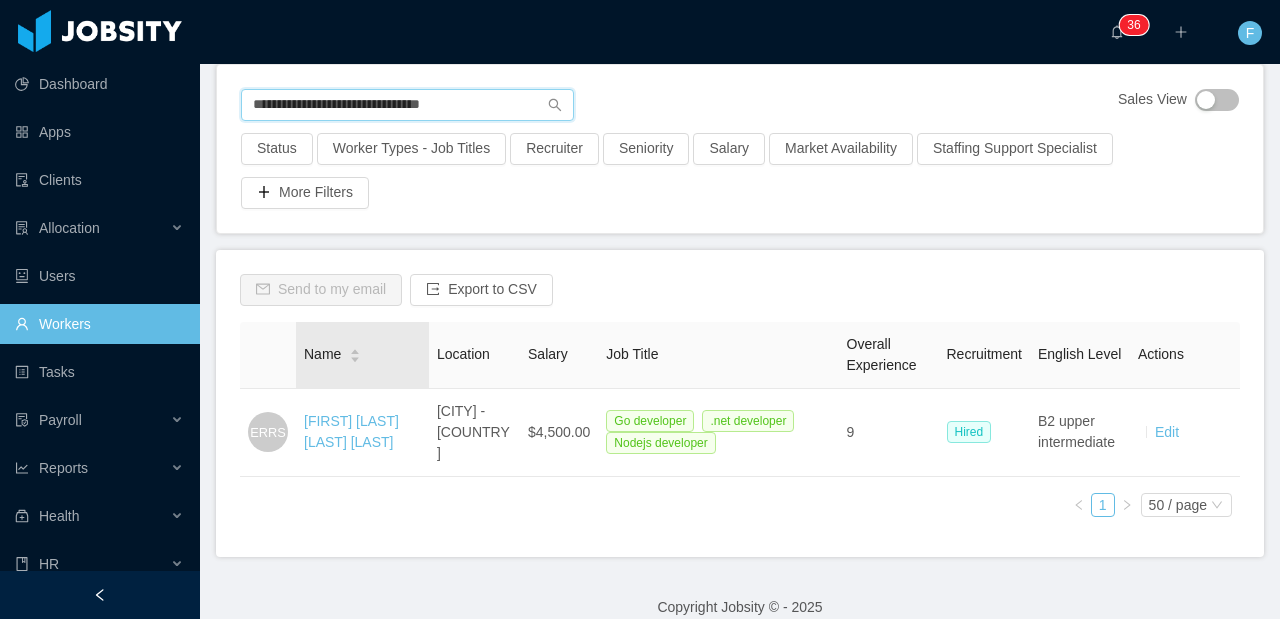scroll, scrollTop: 136, scrollLeft: 0, axis: vertical 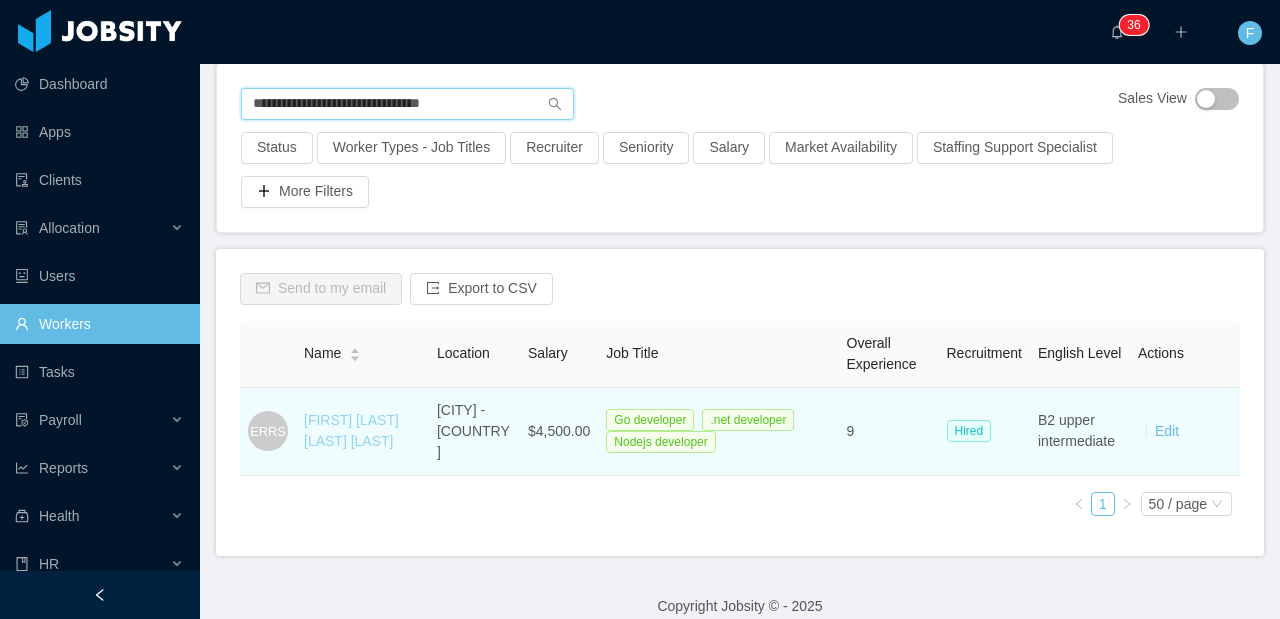 type on "**********" 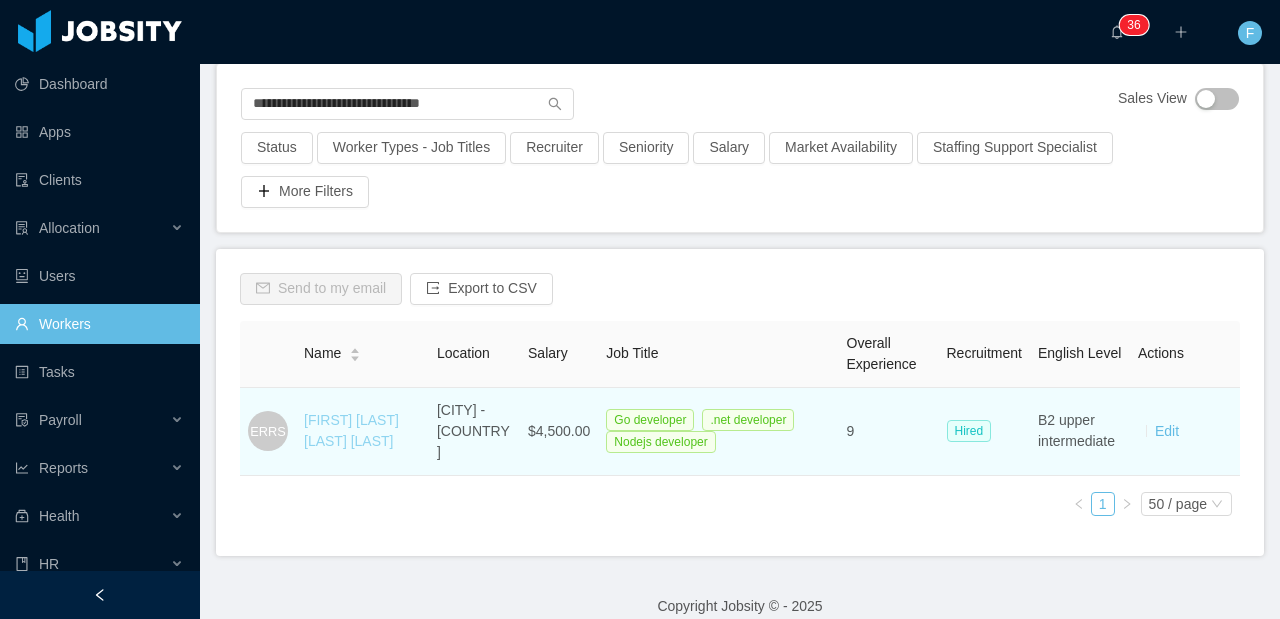 click on "[FIRST] [LAST] [LAST] [LAST]" at bounding box center [351, 430] 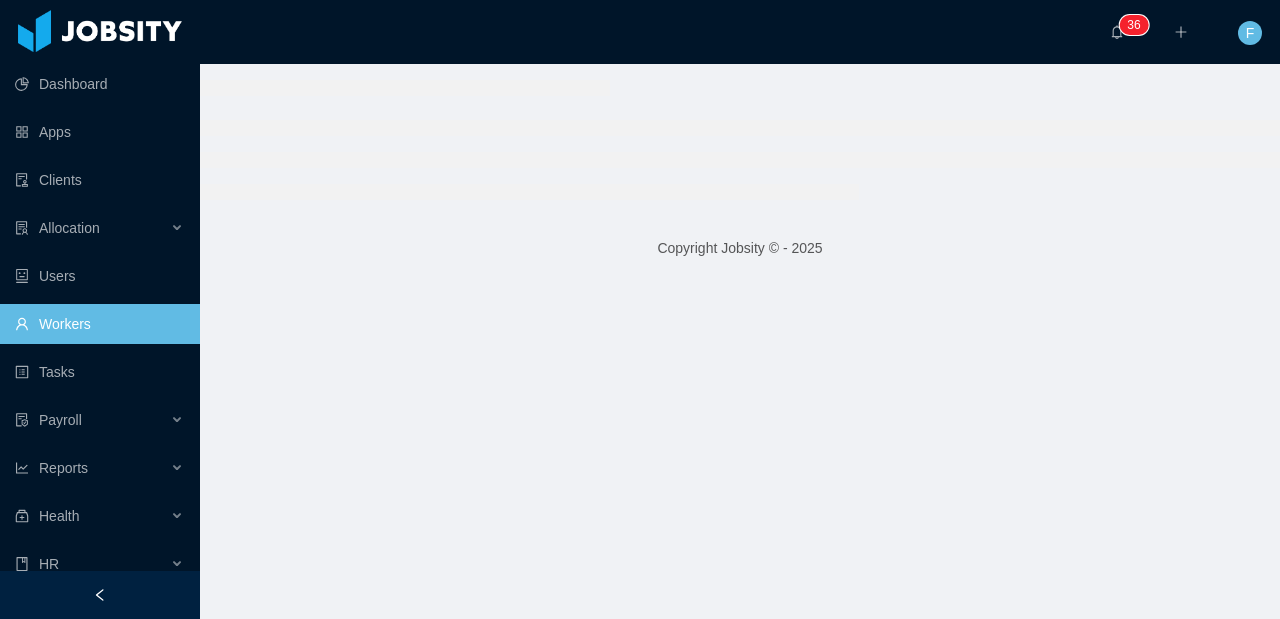 scroll, scrollTop: 0, scrollLeft: 0, axis: both 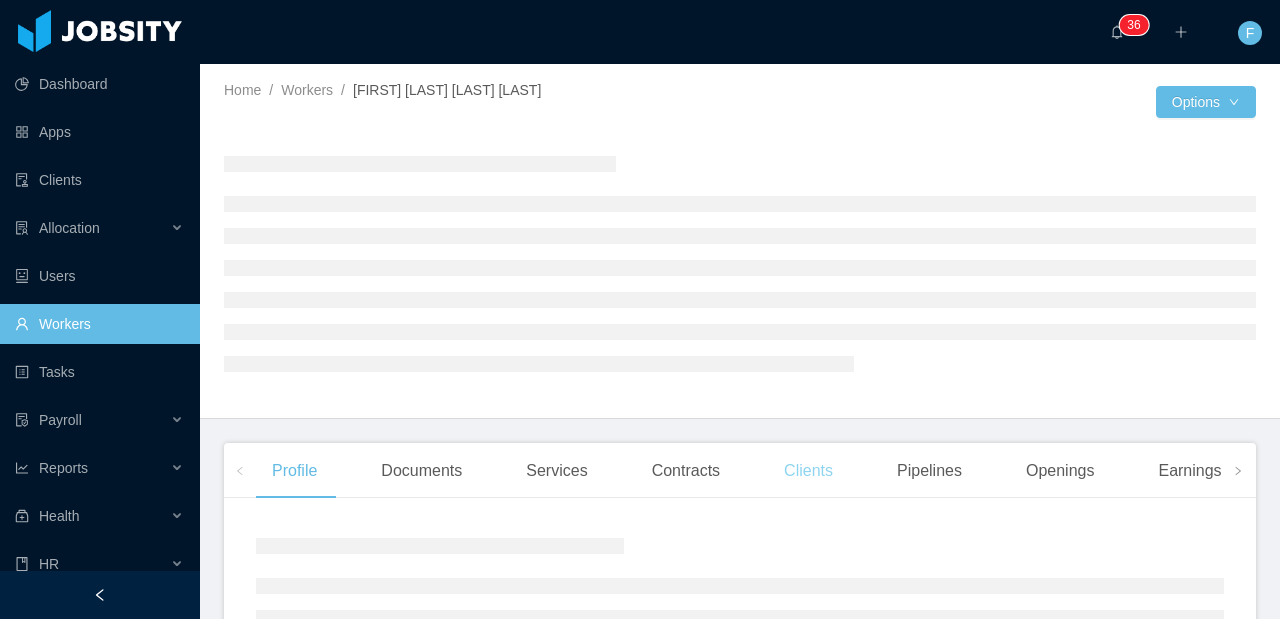 click on "Clients" at bounding box center [808, 471] 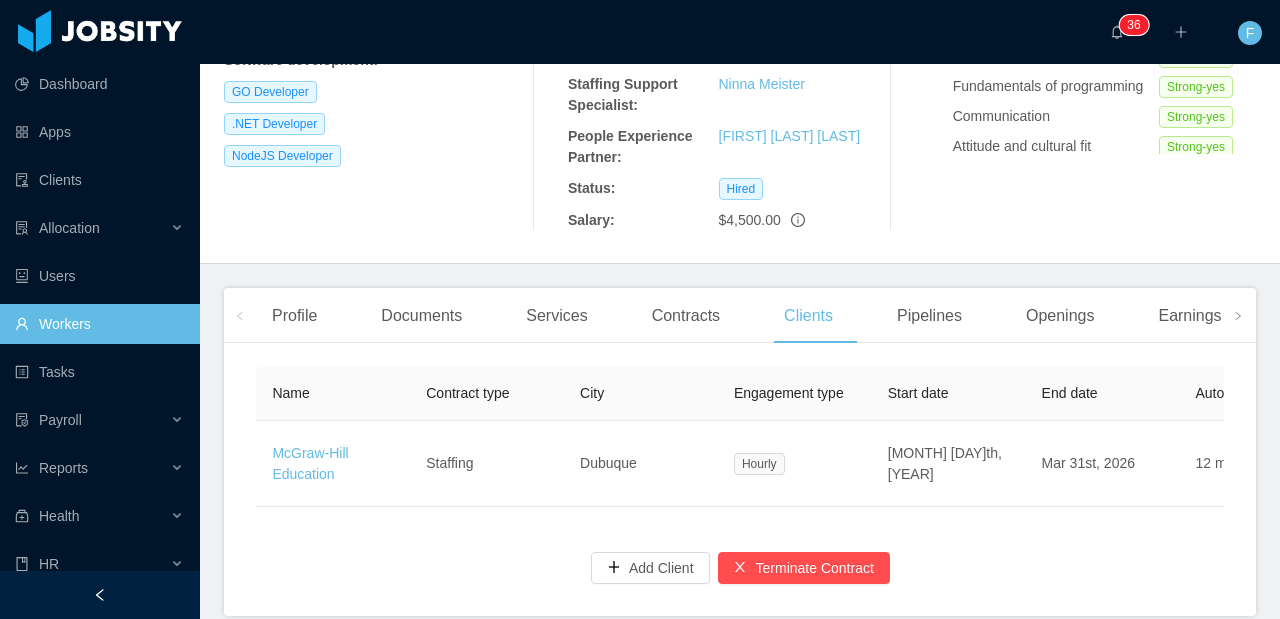 scroll, scrollTop: 0, scrollLeft: 0, axis: both 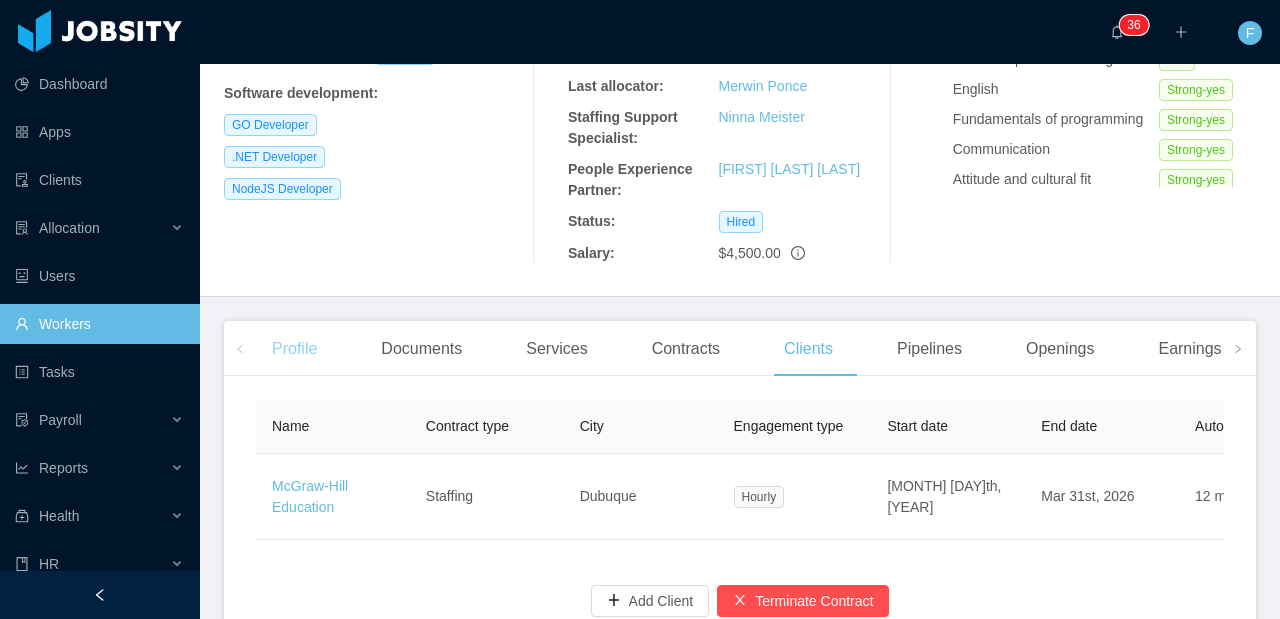 click on "Profile" at bounding box center (294, 349) 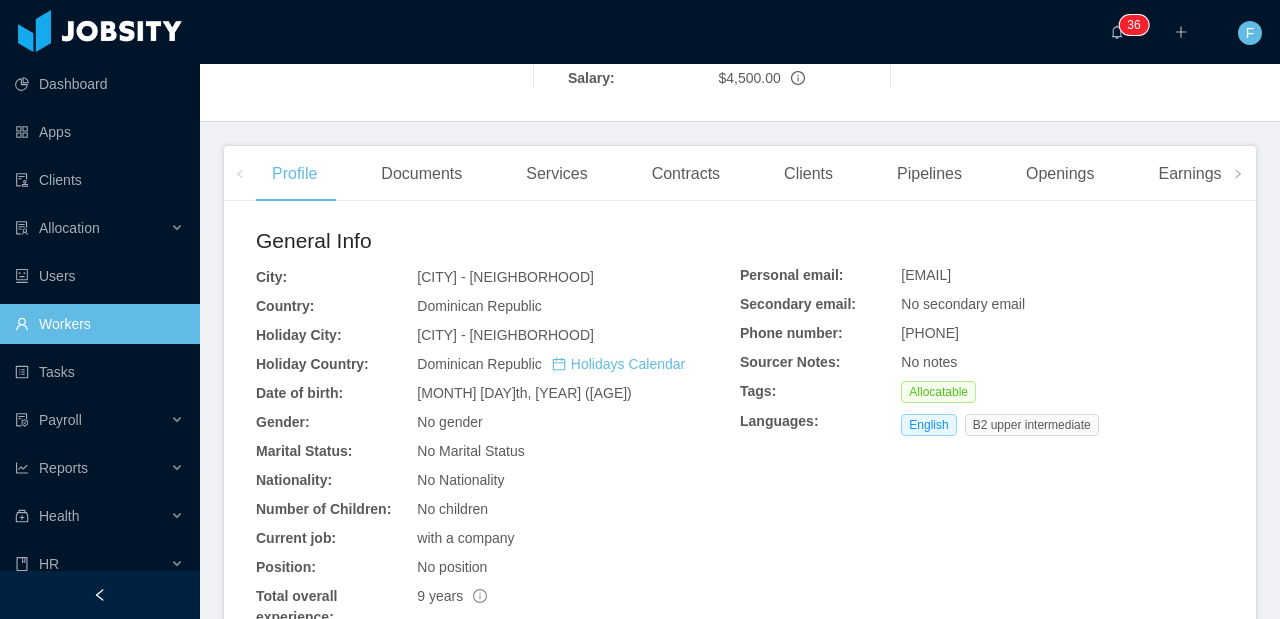 scroll, scrollTop: 519, scrollLeft: 0, axis: vertical 